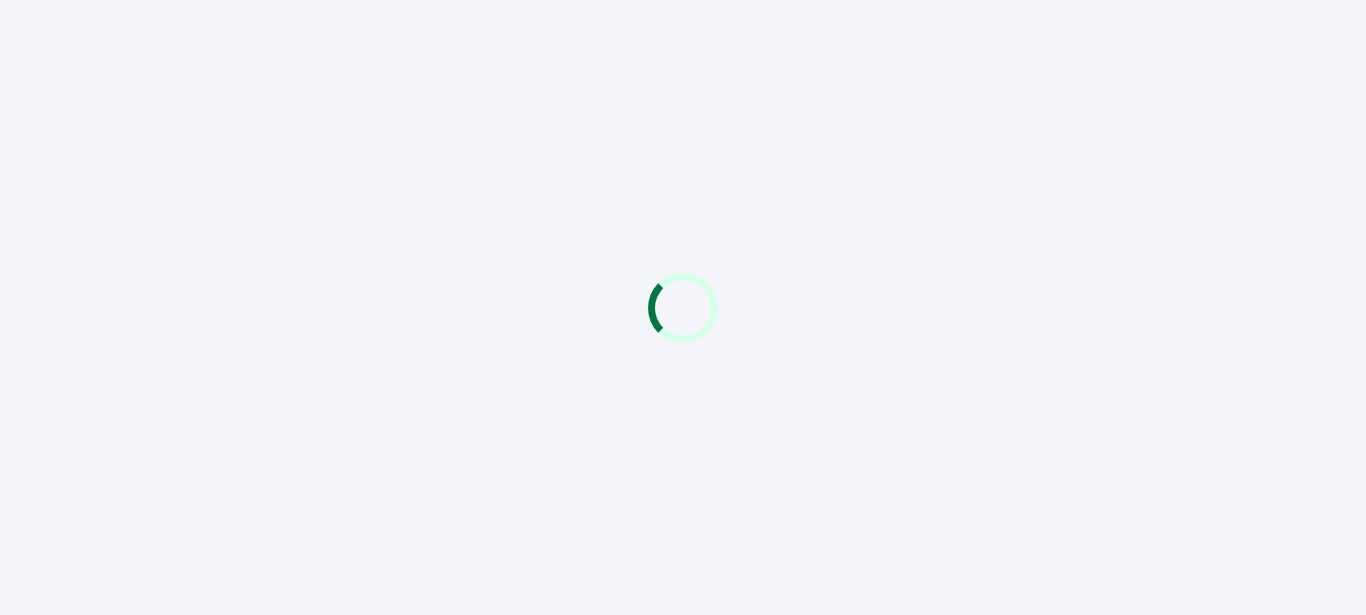 scroll, scrollTop: 0, scrollLeft: 0, axis: both 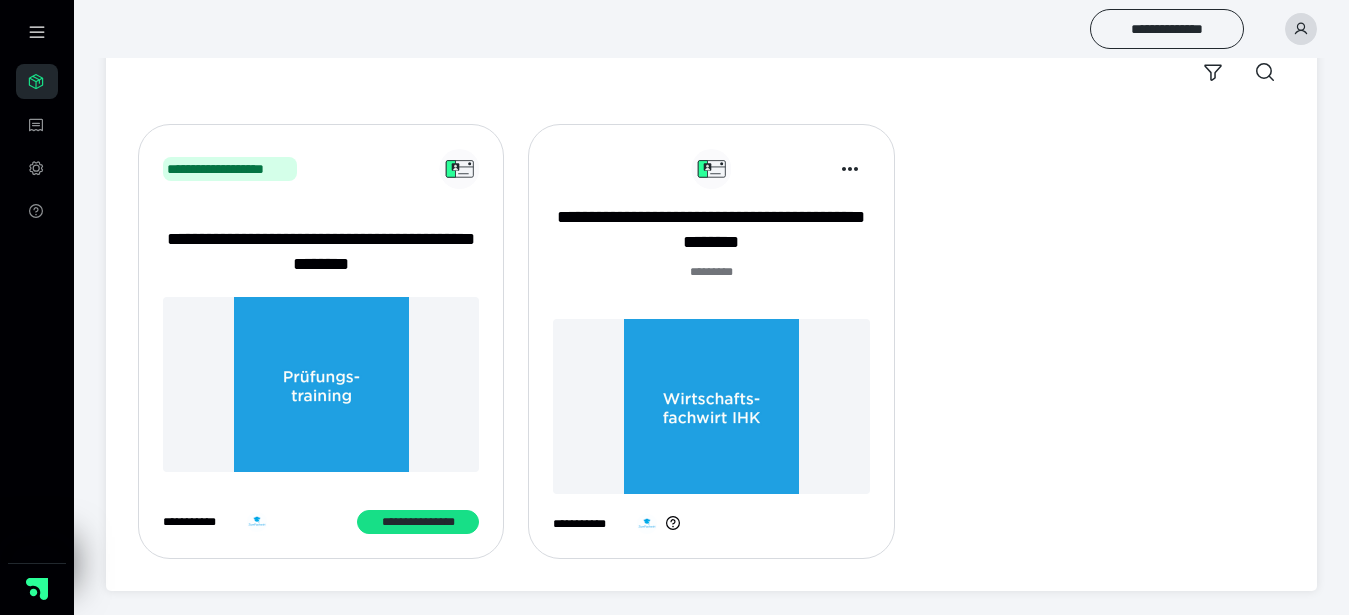 click at bounding box center (711, 406) 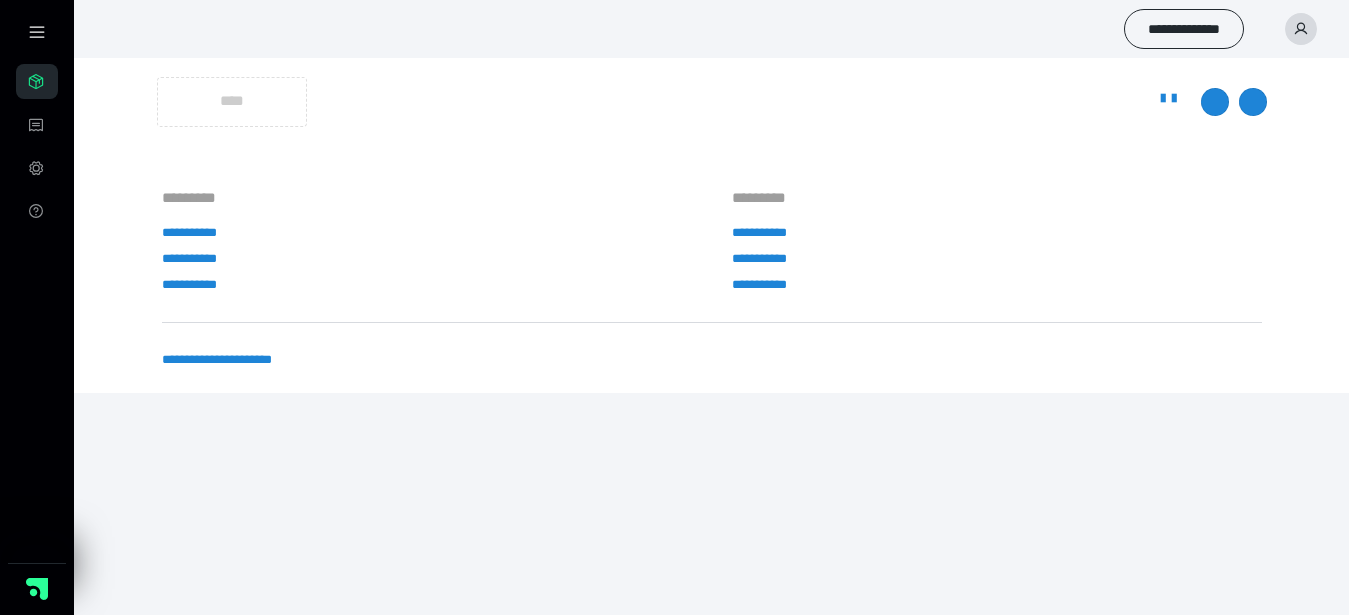 scroll, scrollTop: 0, scrollLeft: 0, axis: both 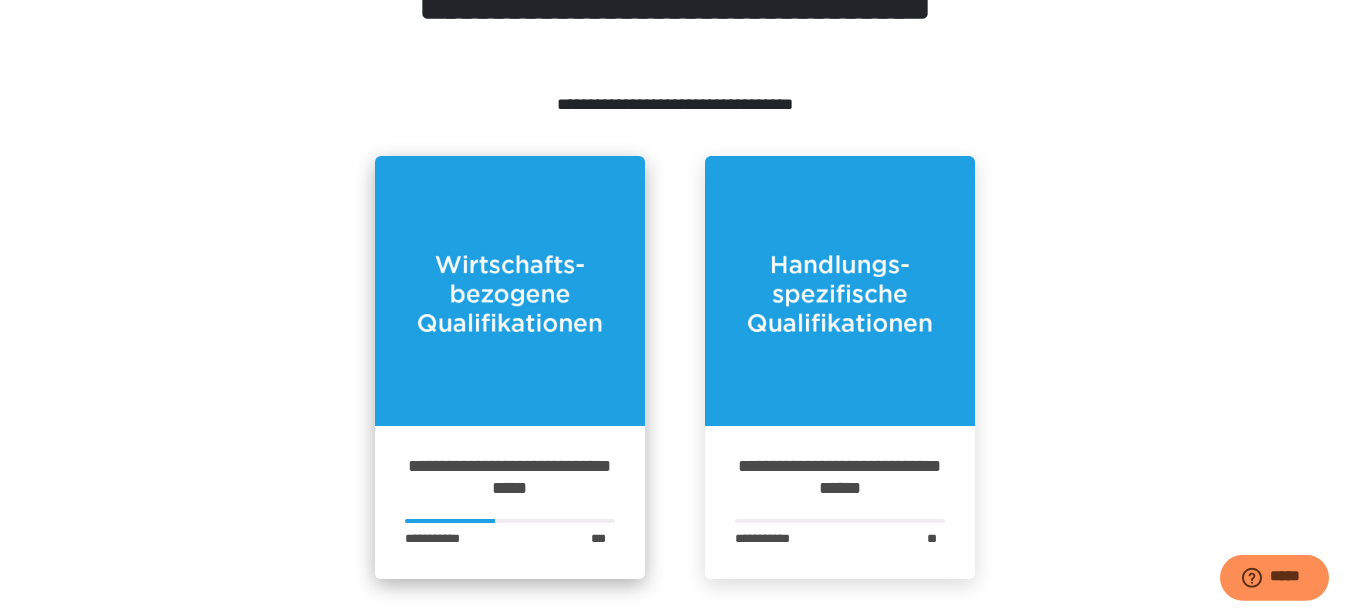 click at bounding box center (510, 291) 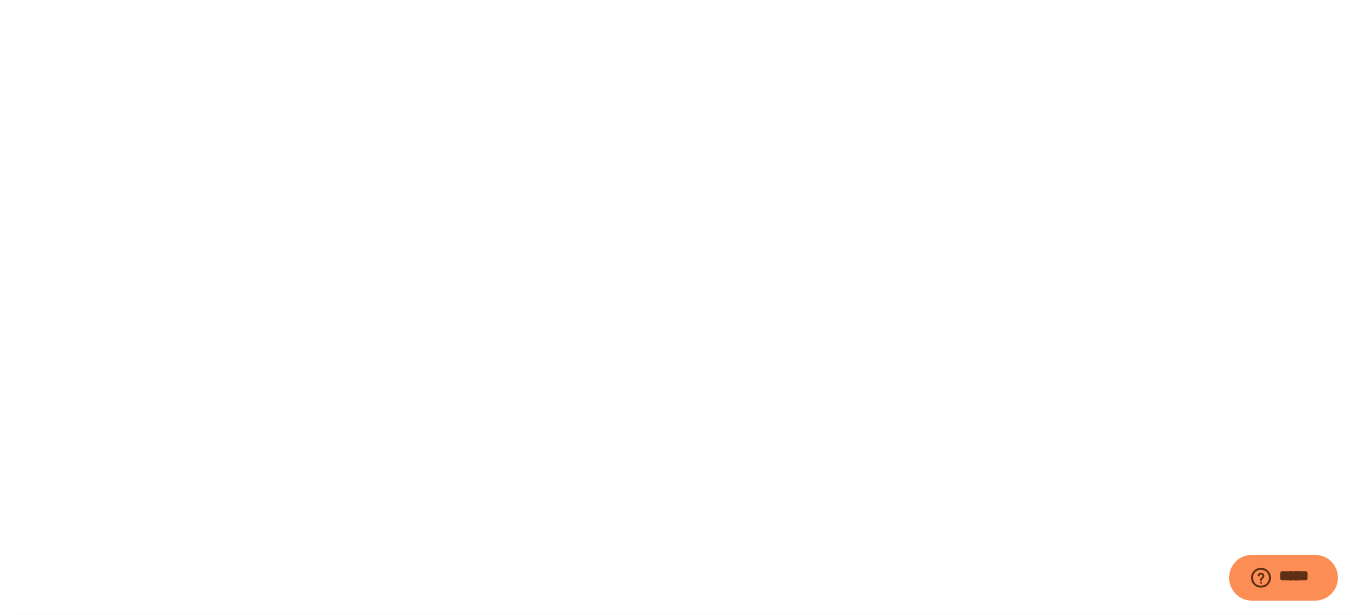 scroll, scrollTop: 0, scrollLeft: 0, axis: both 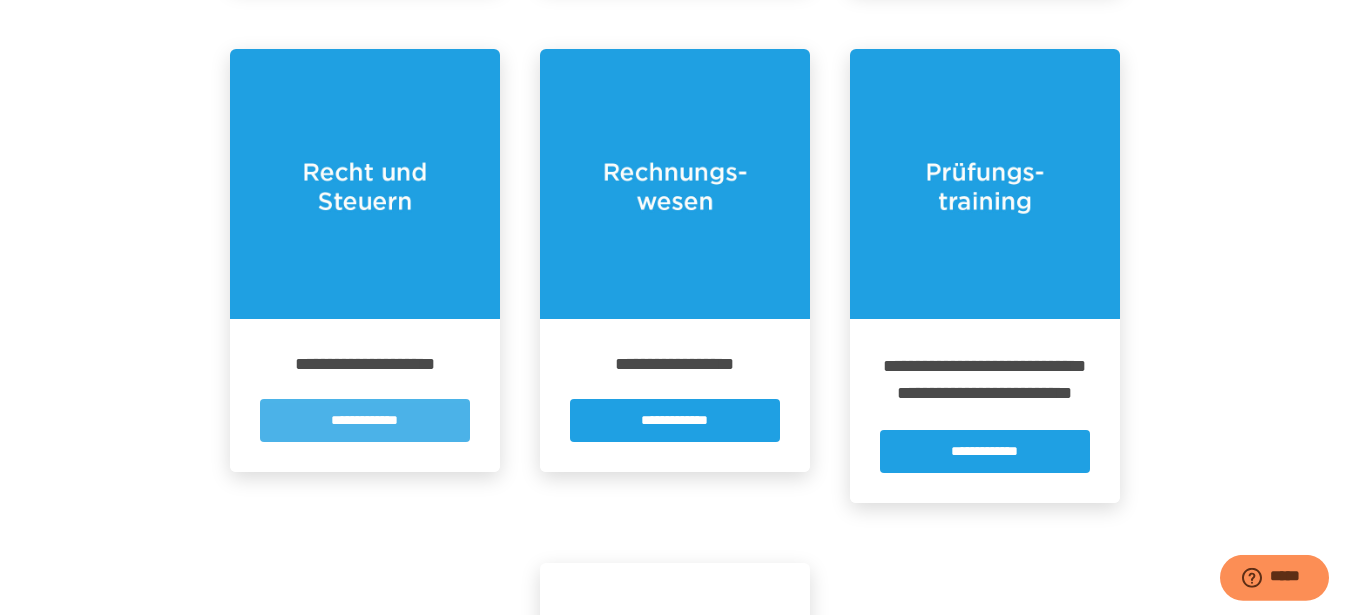 click on "**********" at bounding box center [365, 420] 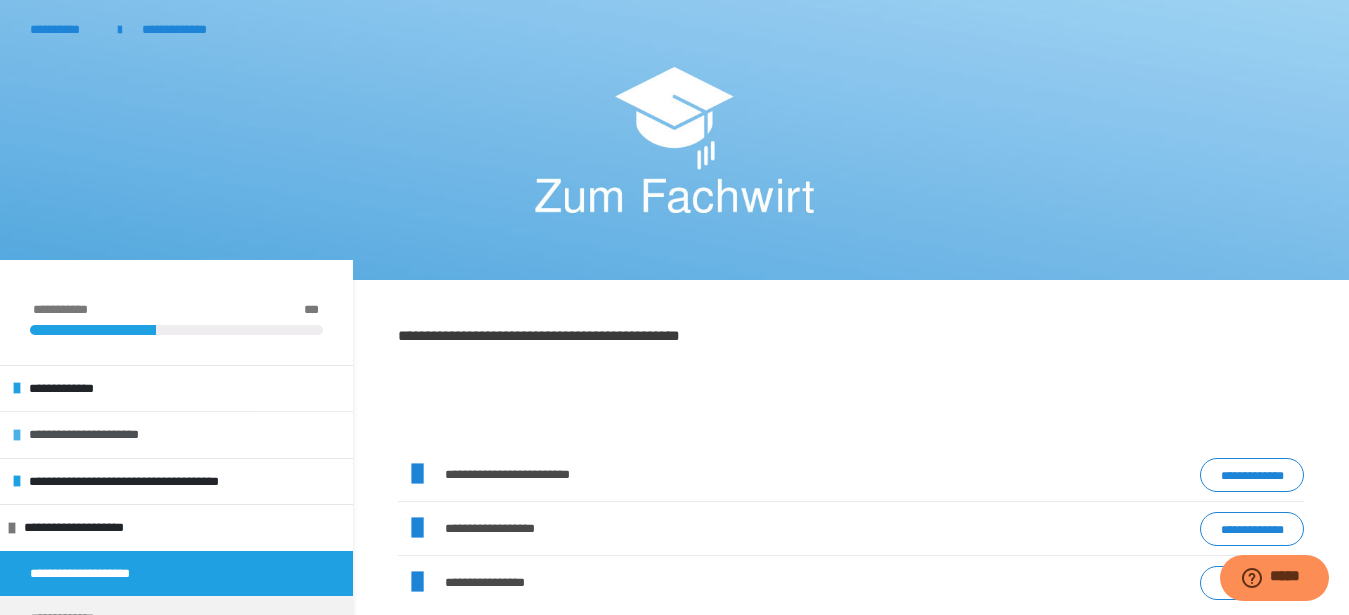 scroll, scrollTop: 340, scrollLeft: 0, axis: vertical 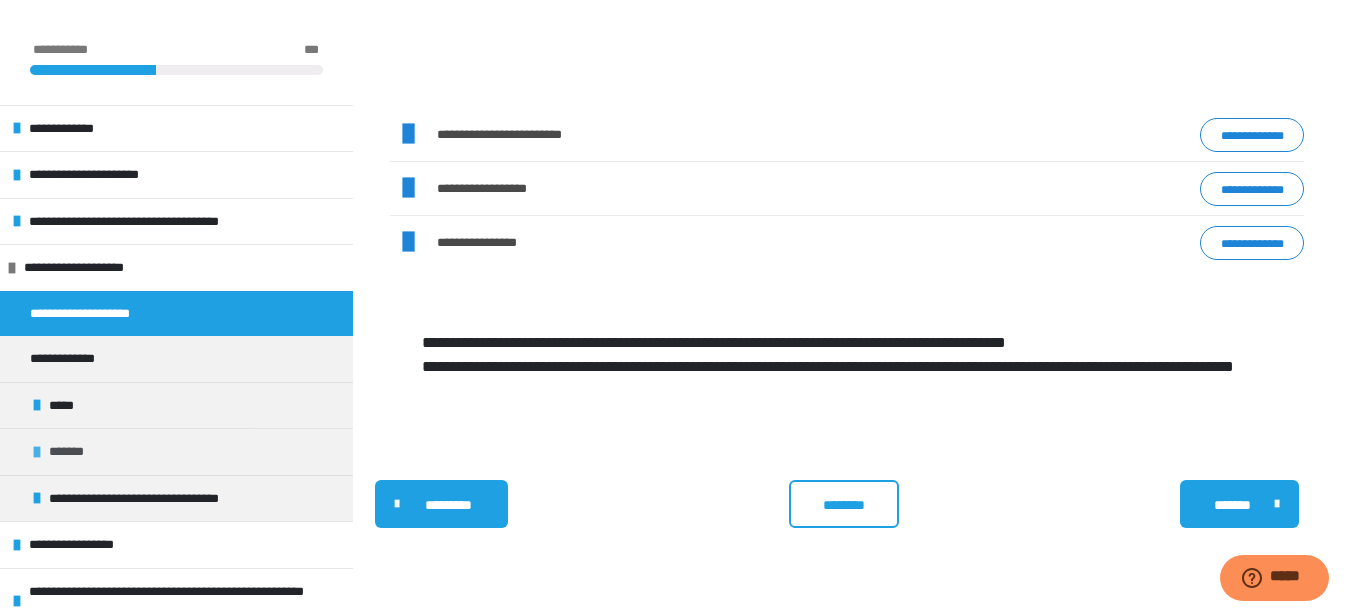 click on "*******" at bounding box center [72, 452] 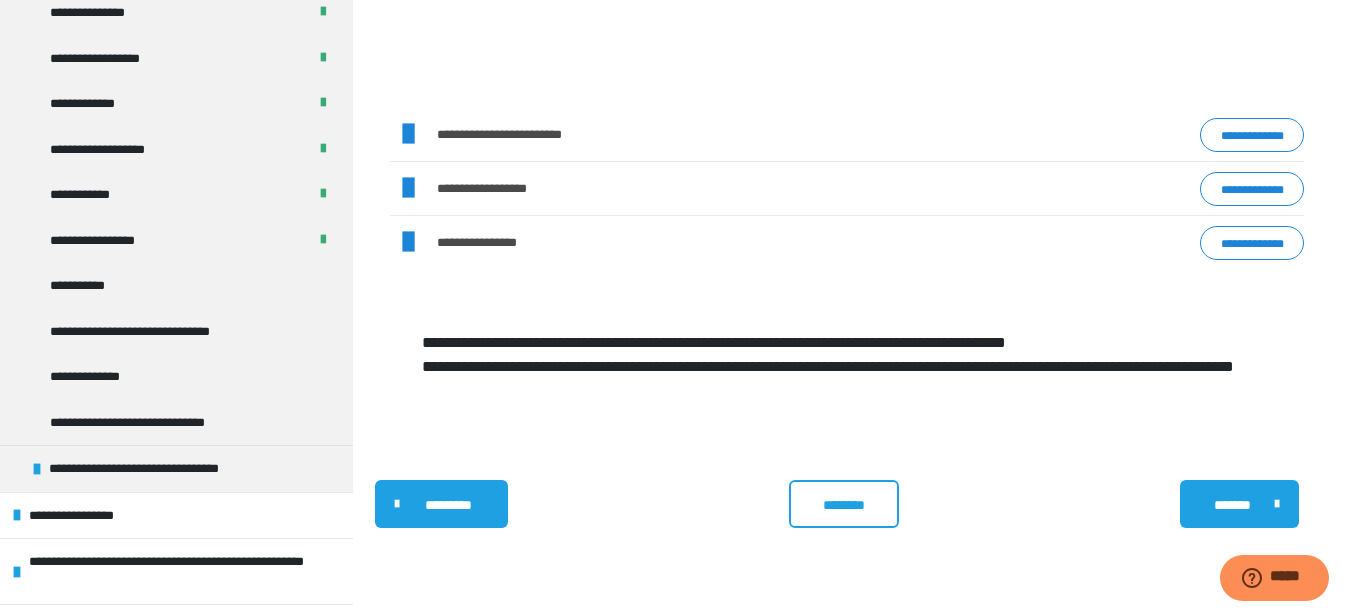 scroll, scrollTop: 561, scrollLeft: 0, axis: vertical 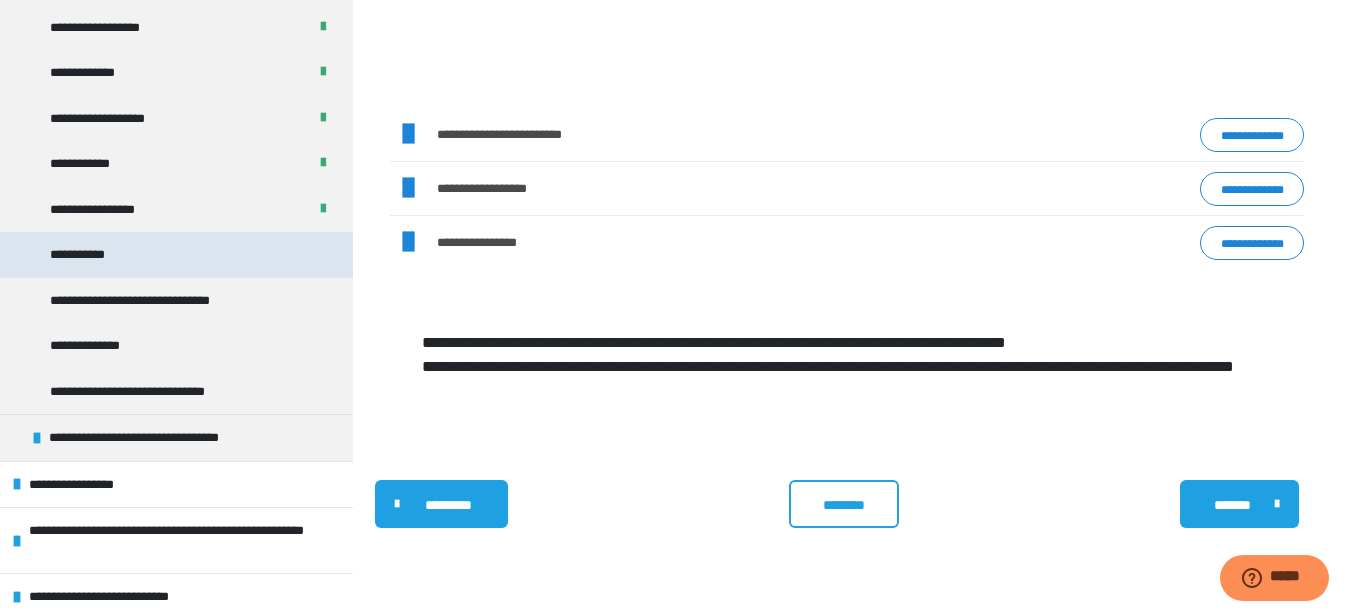click on "**********" at bounding box center [176, 255] 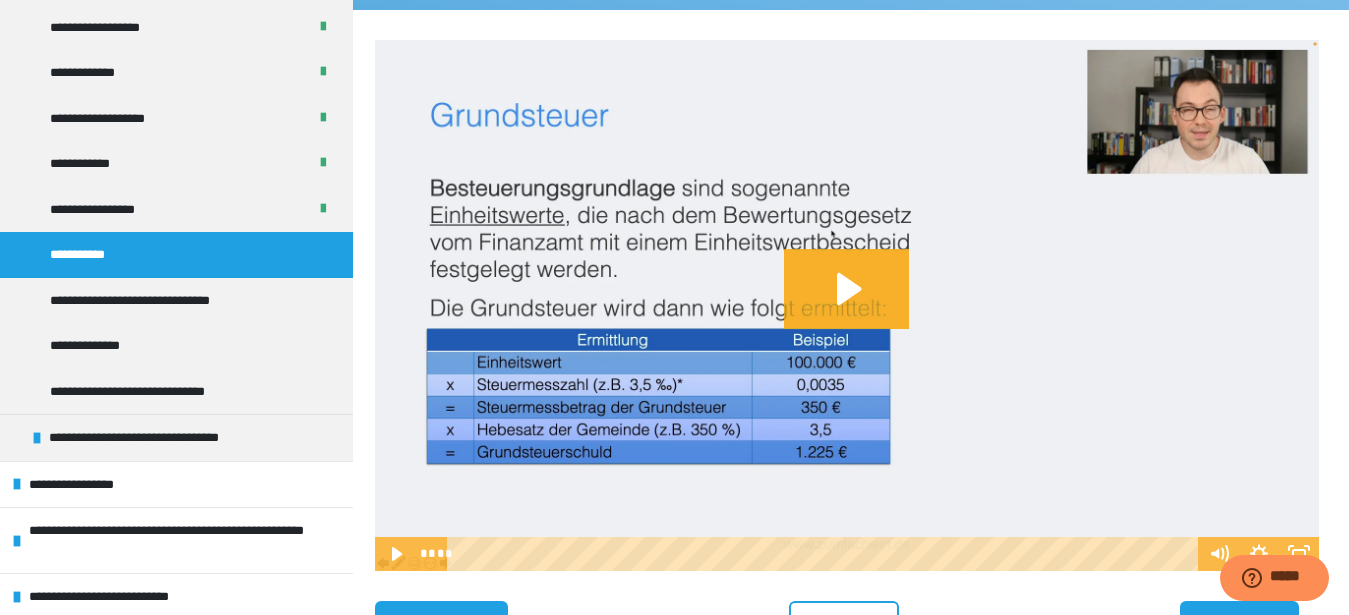 scroll, scrollTop: 364, scrollLeft: 0, axis: vertical 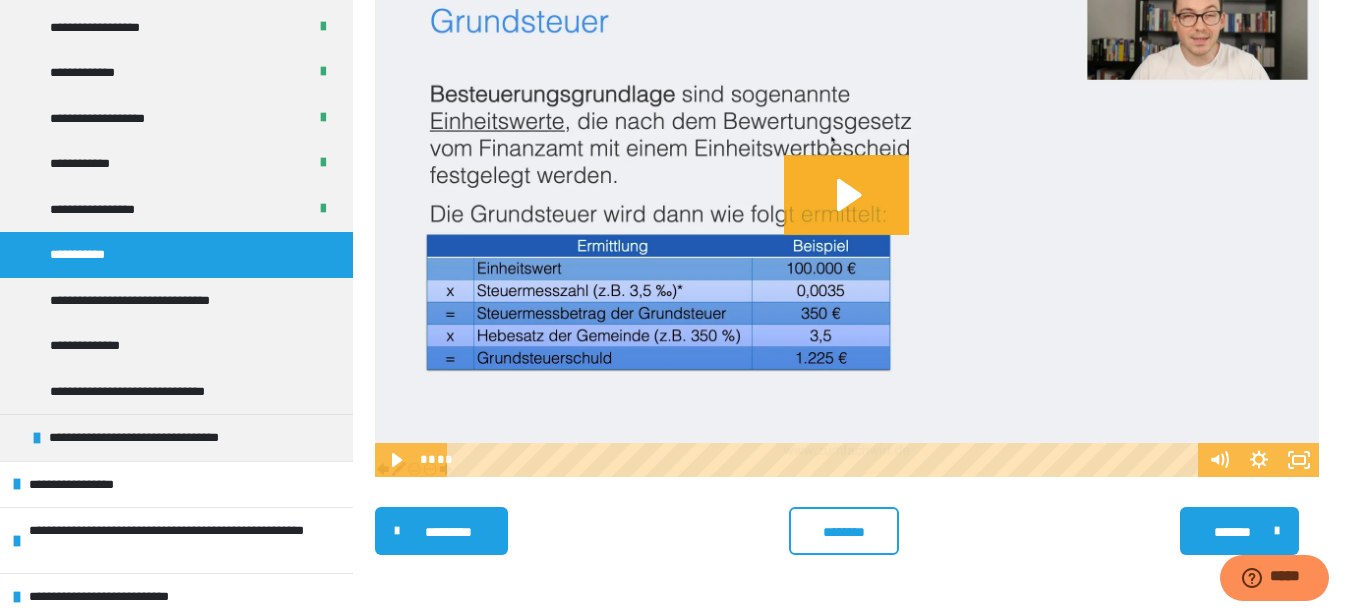 click at bounding box center [847, 211] 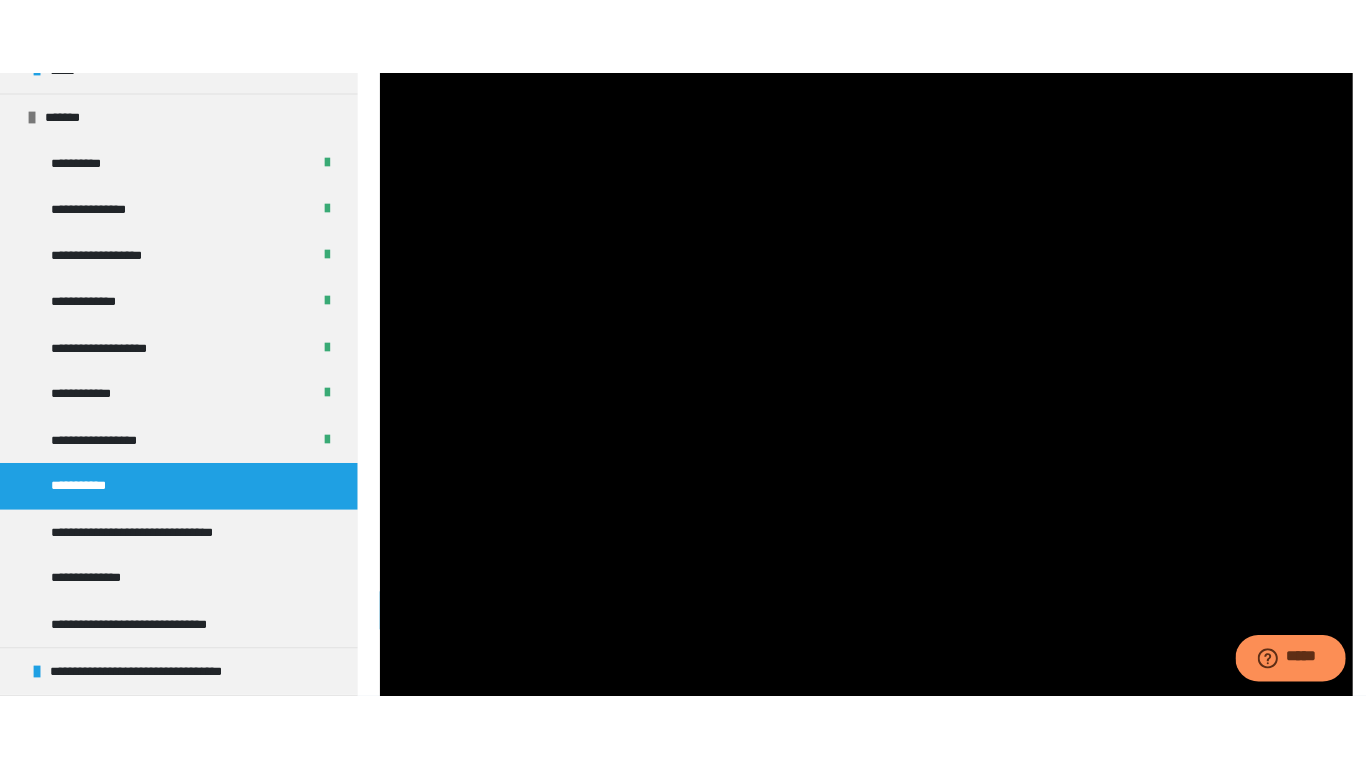 scroll, scrollTop: 340, scrollLeft: 0, axis: vertical 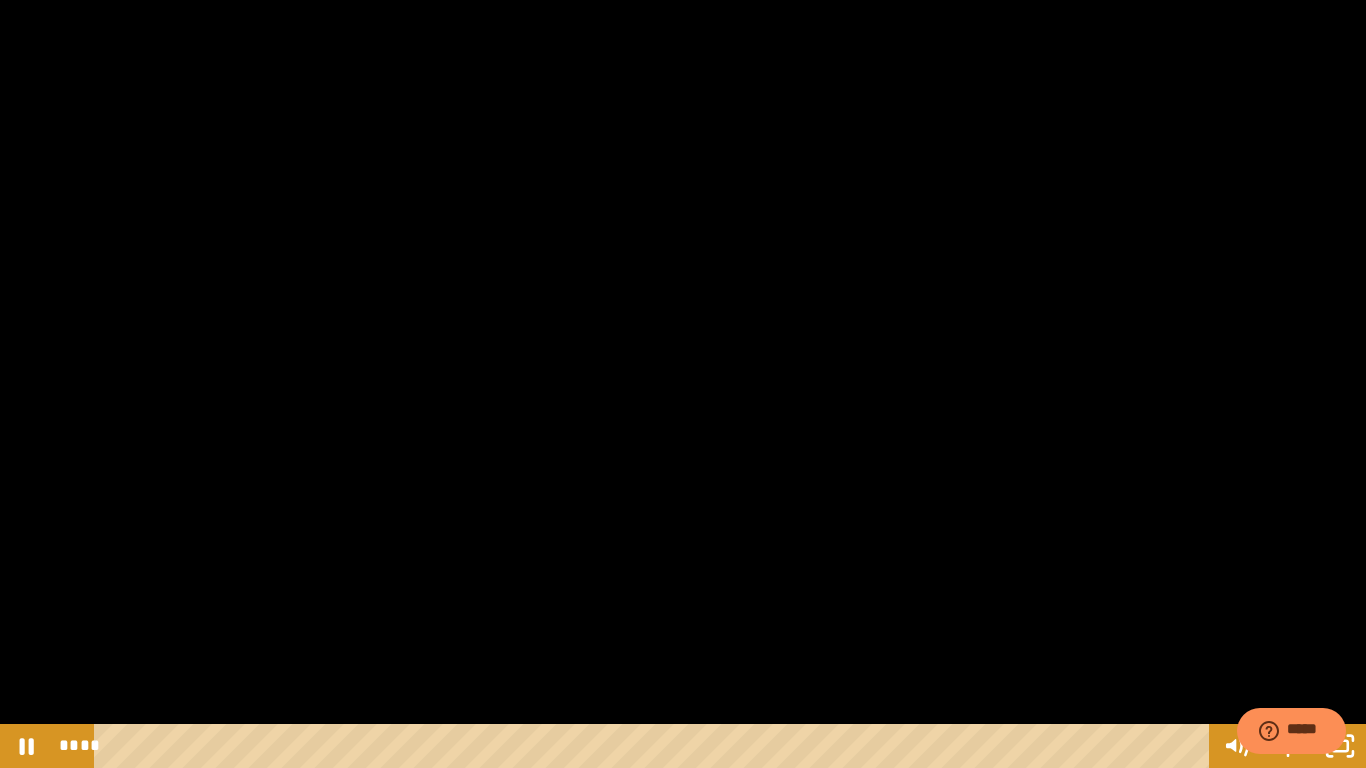 click at bounding box center (683, 384) 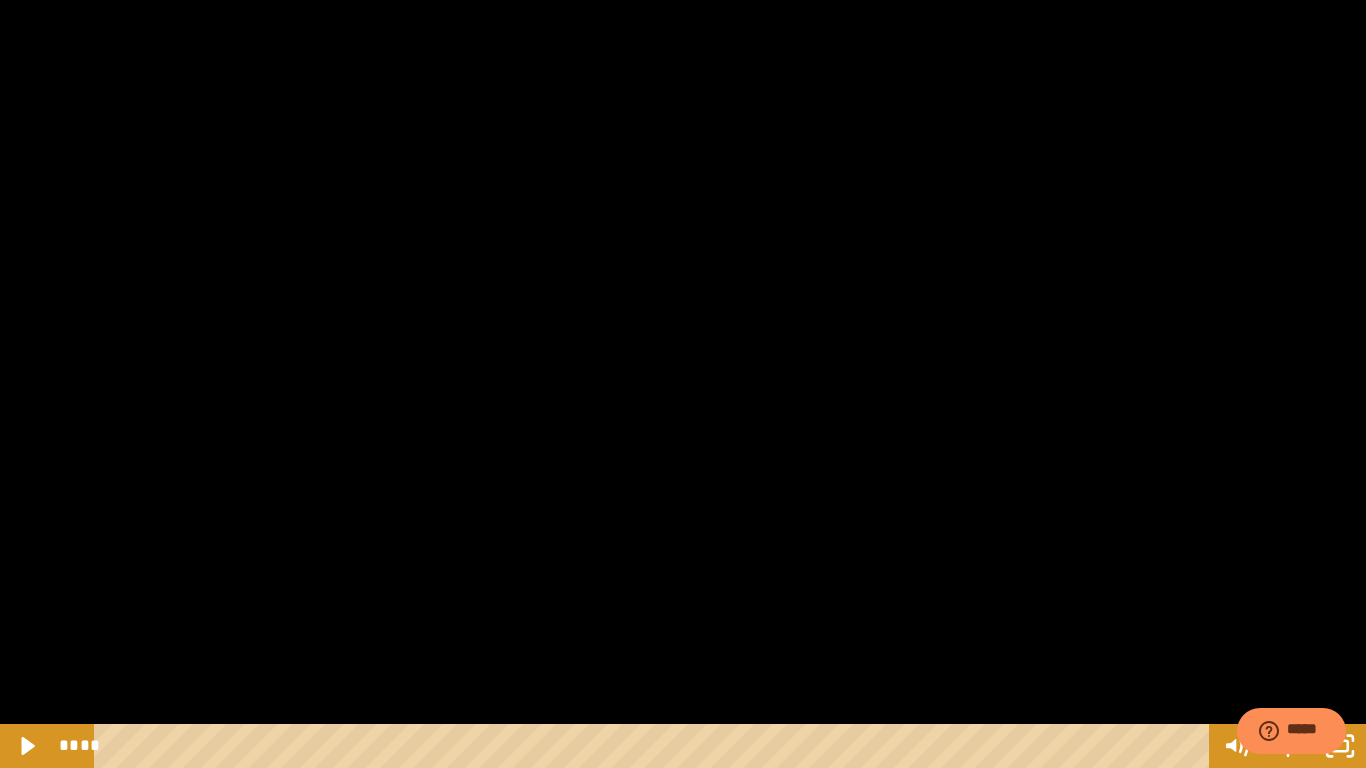 type 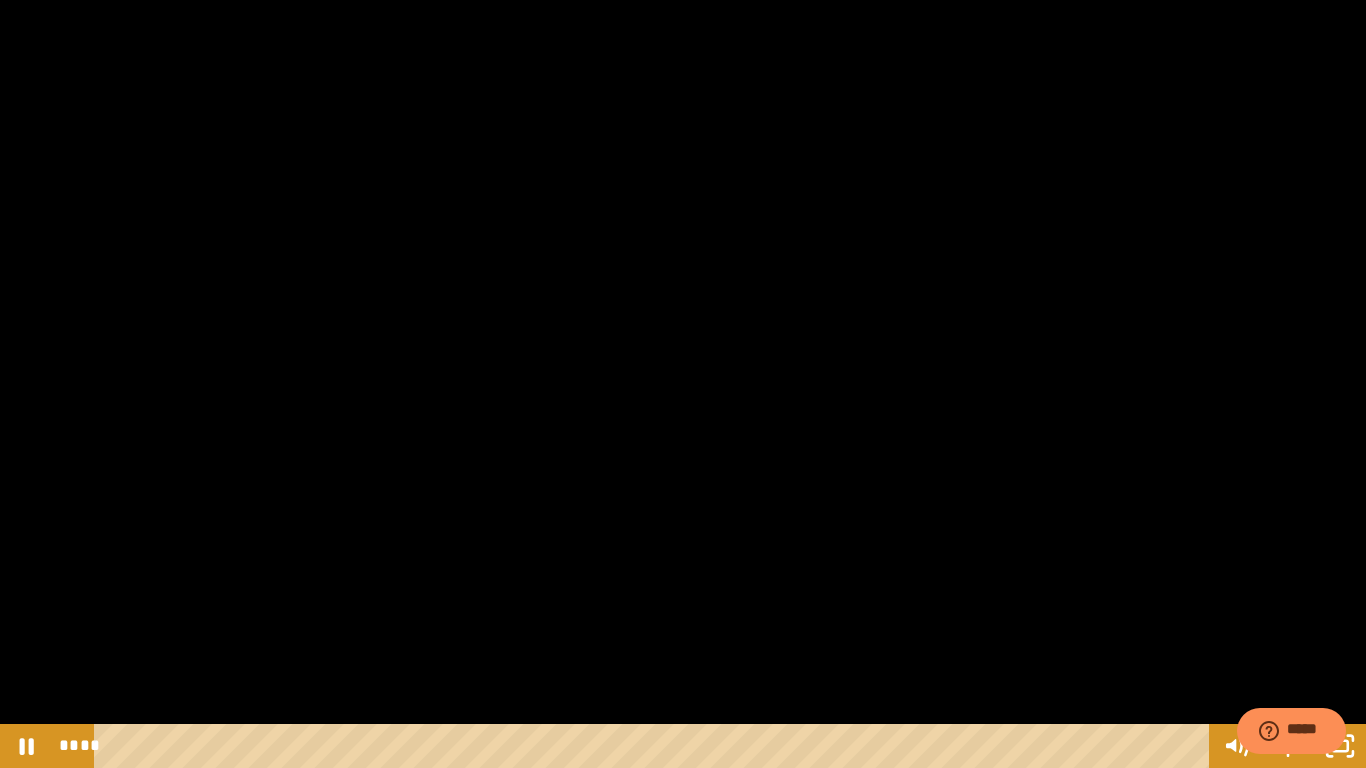 click at bounding box center (0, 0) 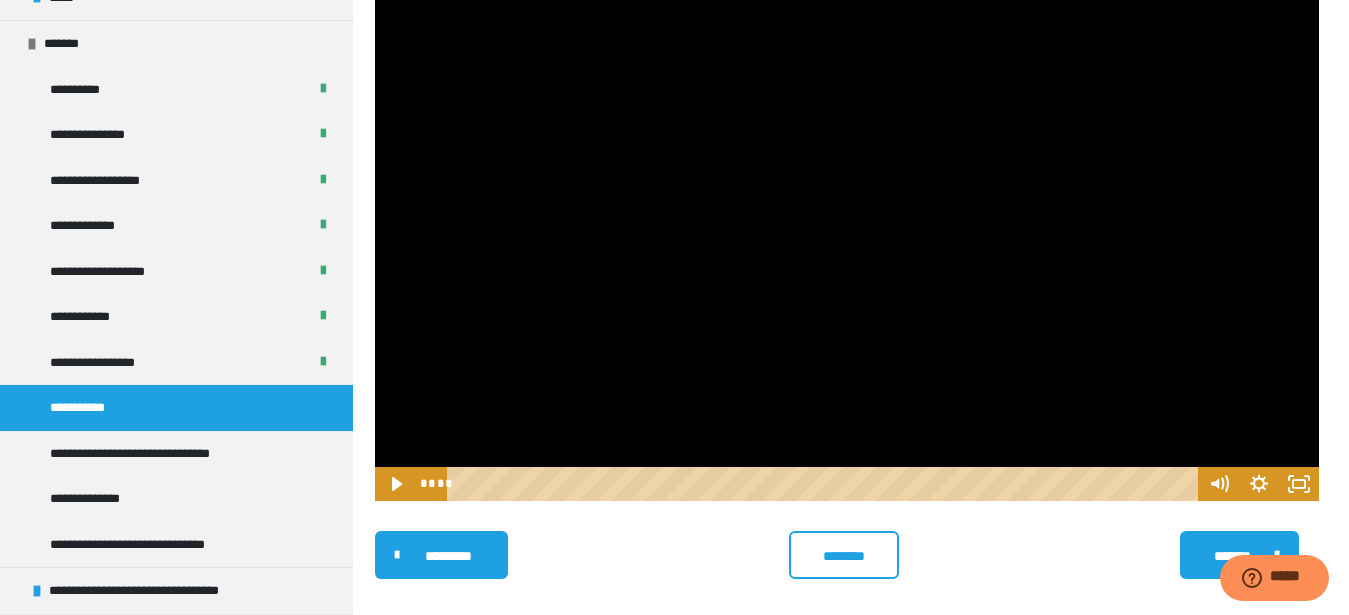 click at bounding box center (847, 235) 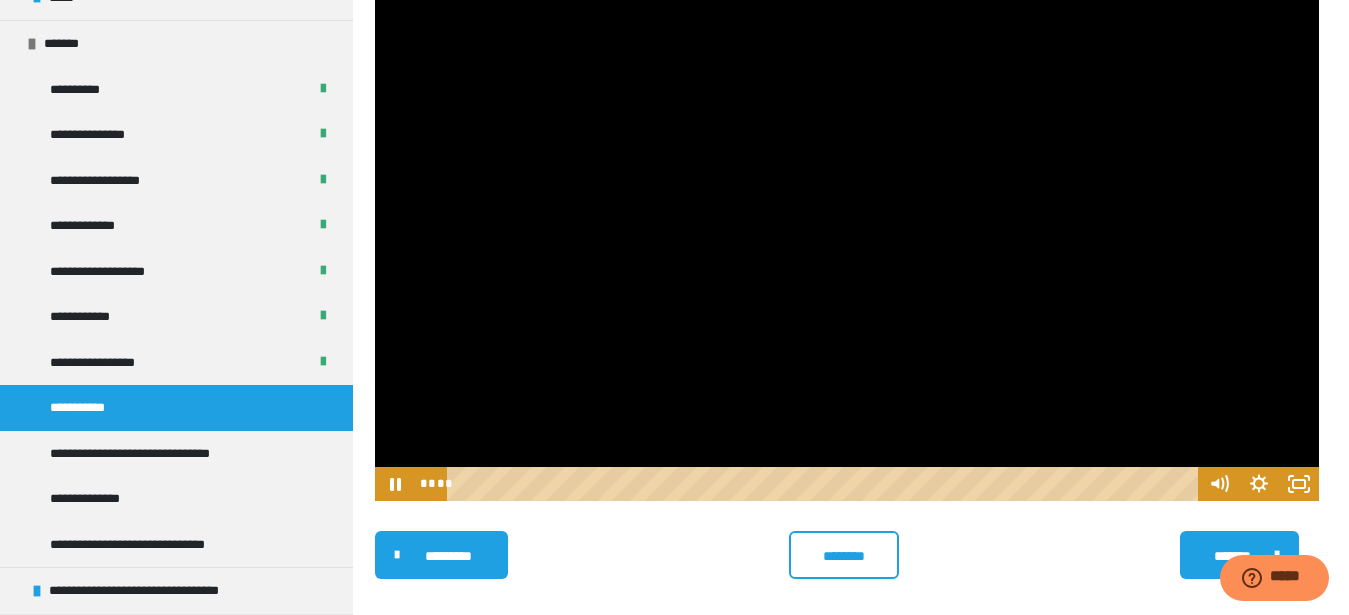 click at bounding box center (847, 235) 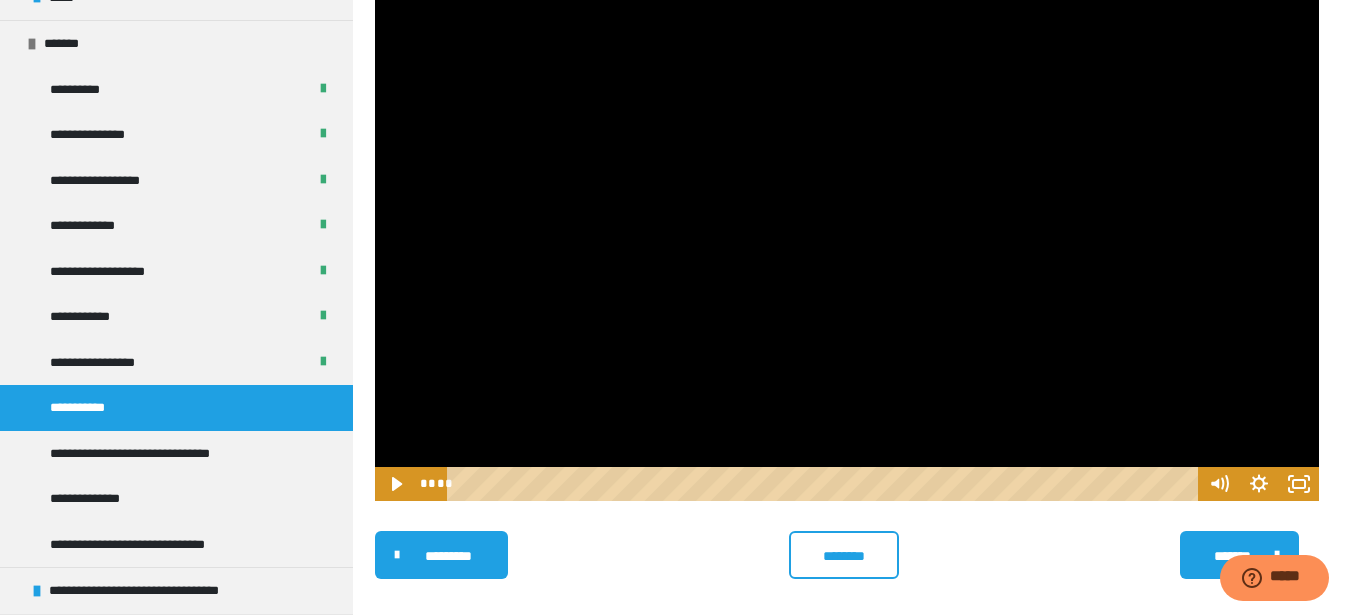 click at bounding box center [847, 235] 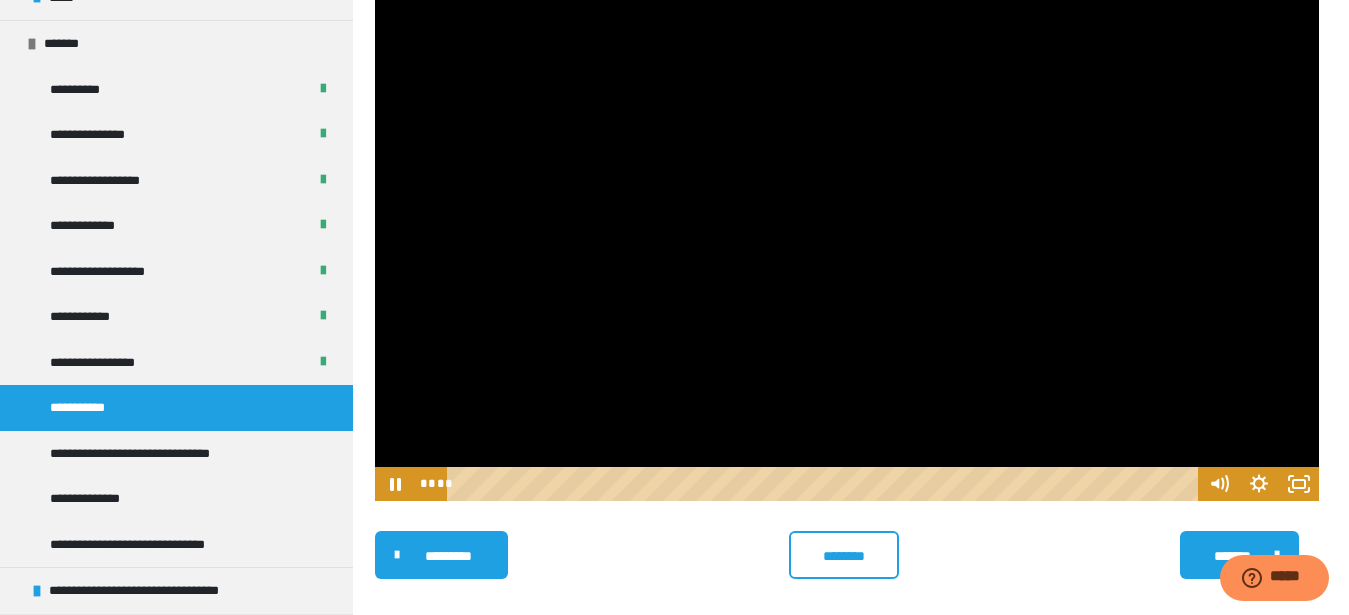 click at bounding box center (847, 235) 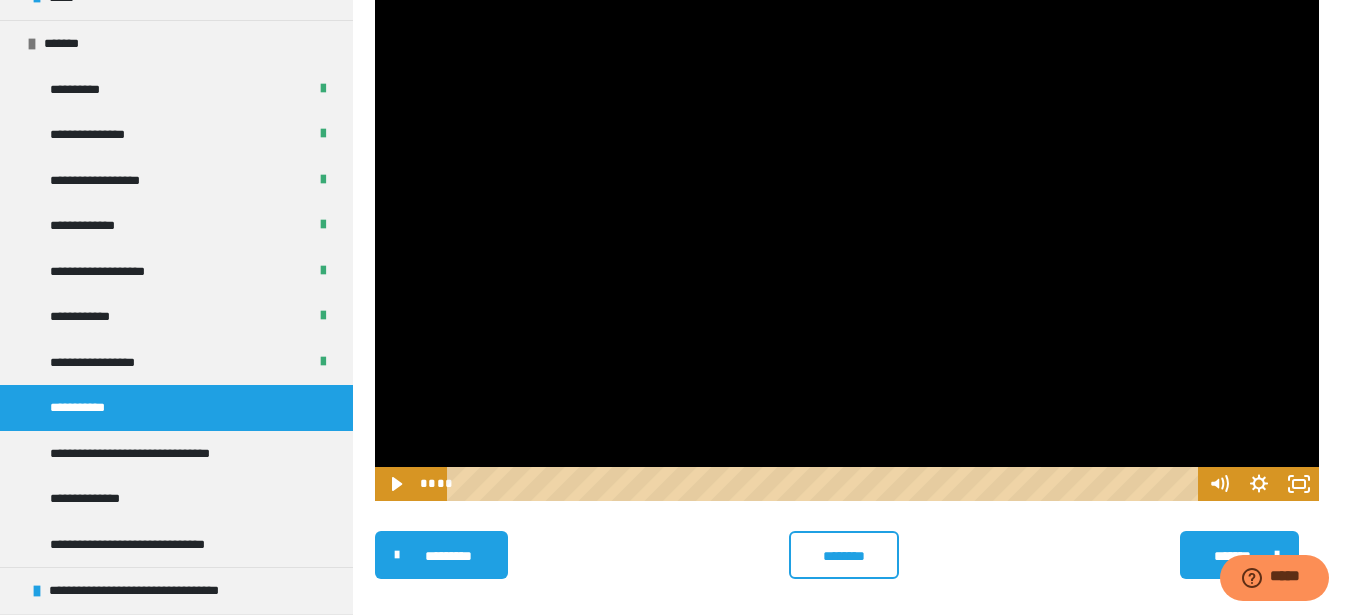 click at bounding box center (847, 235) 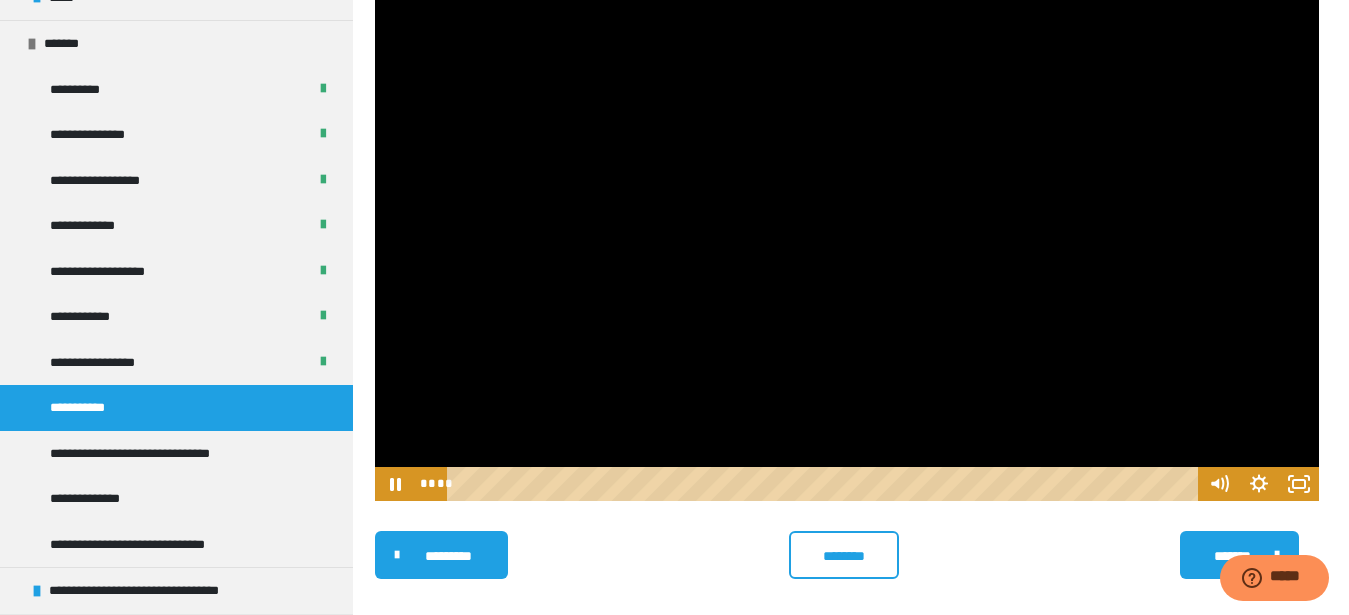 click at bounding box center [847, 235] 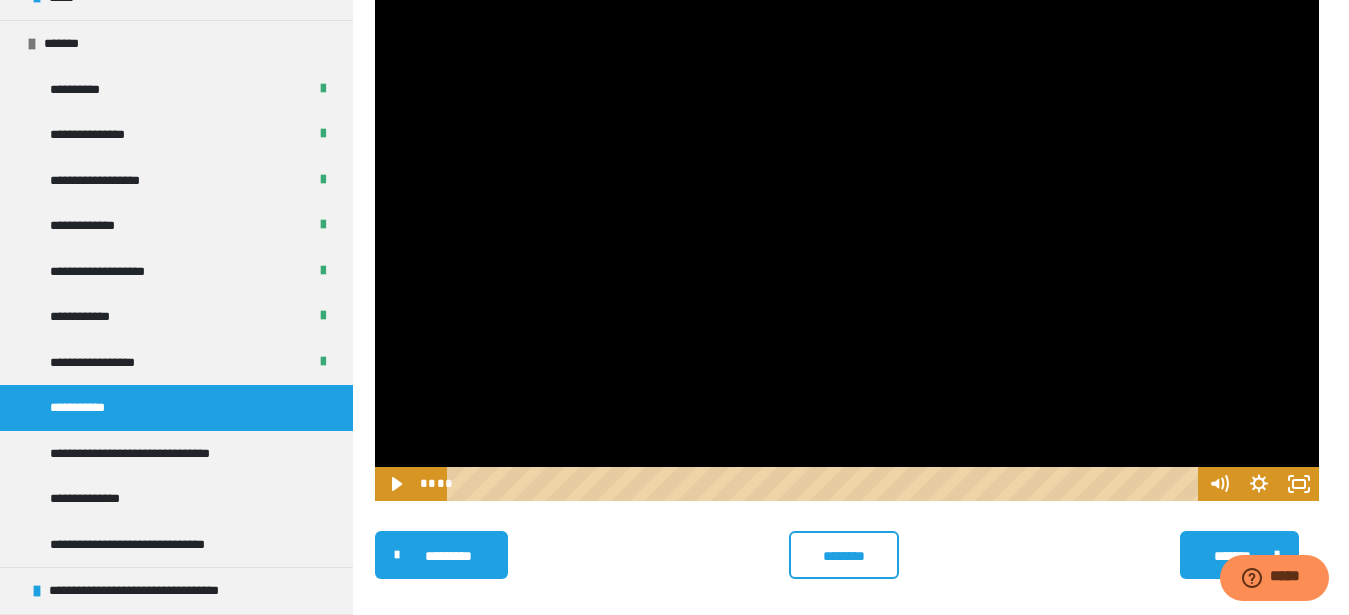 click at bounding box center [847, 235] 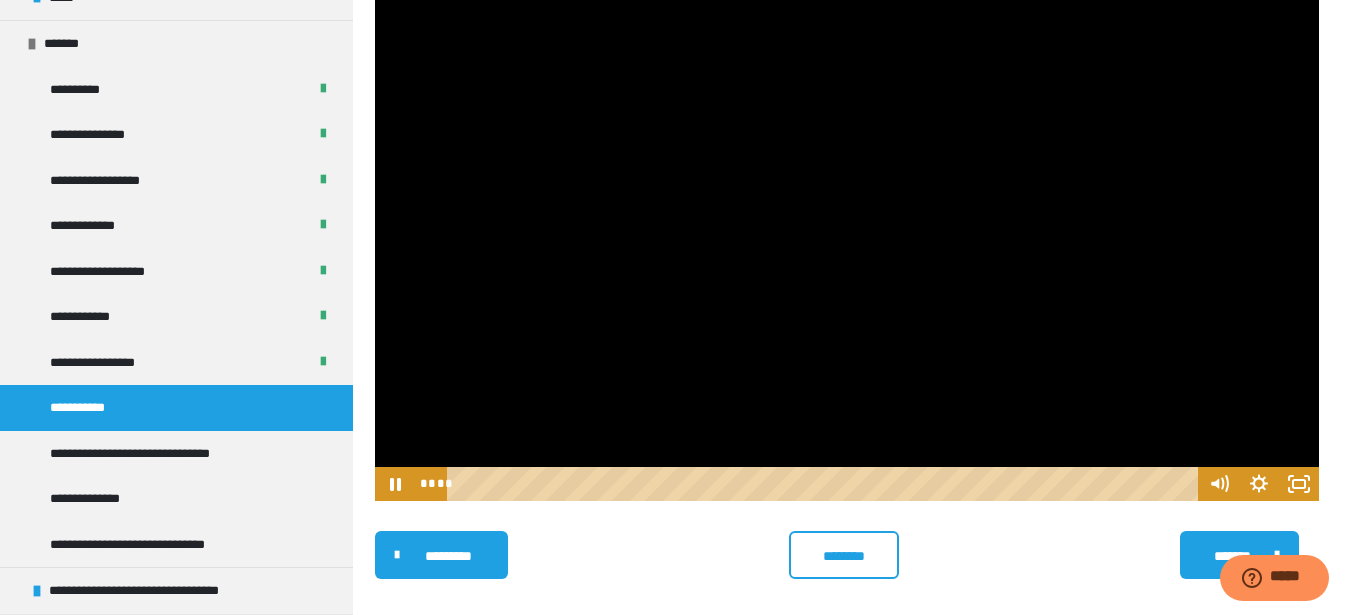 click at bounding box center (847, 235) 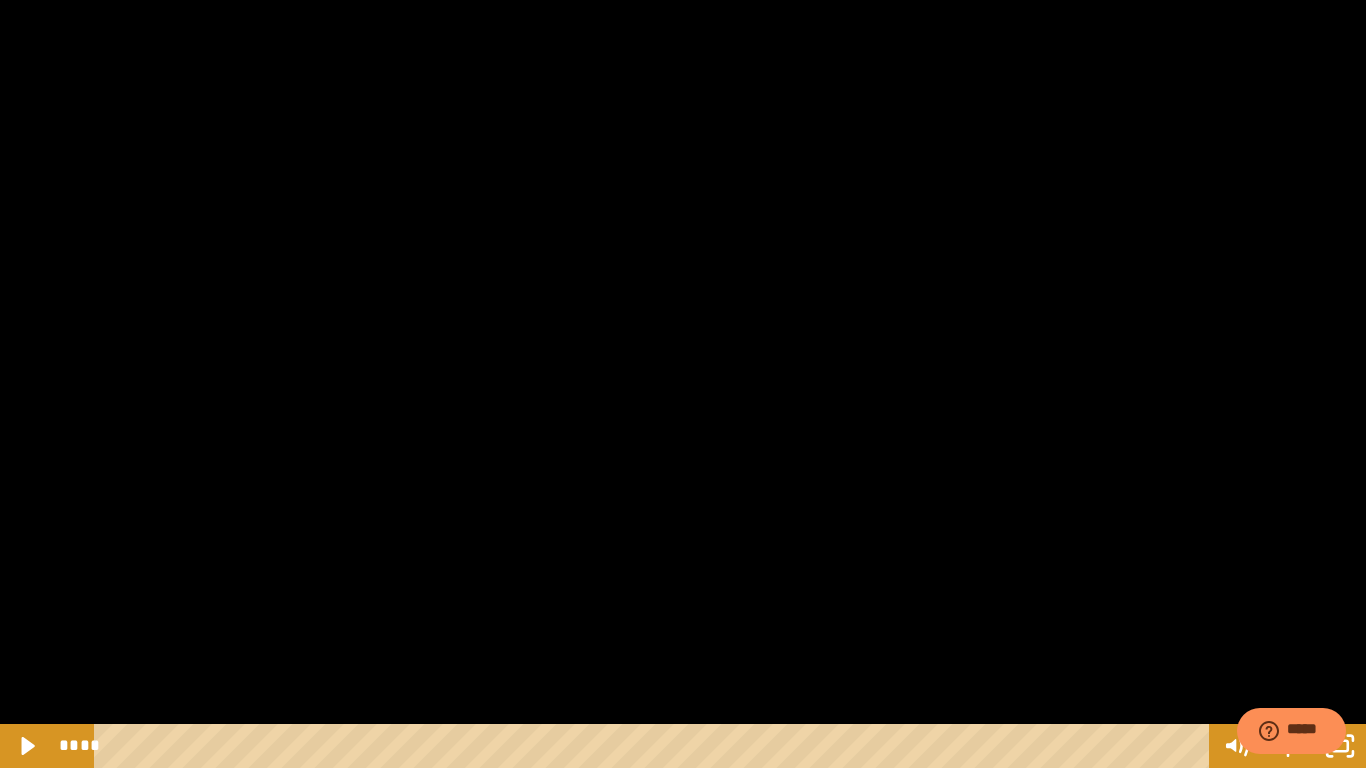 click at bounding box center [683, 384] 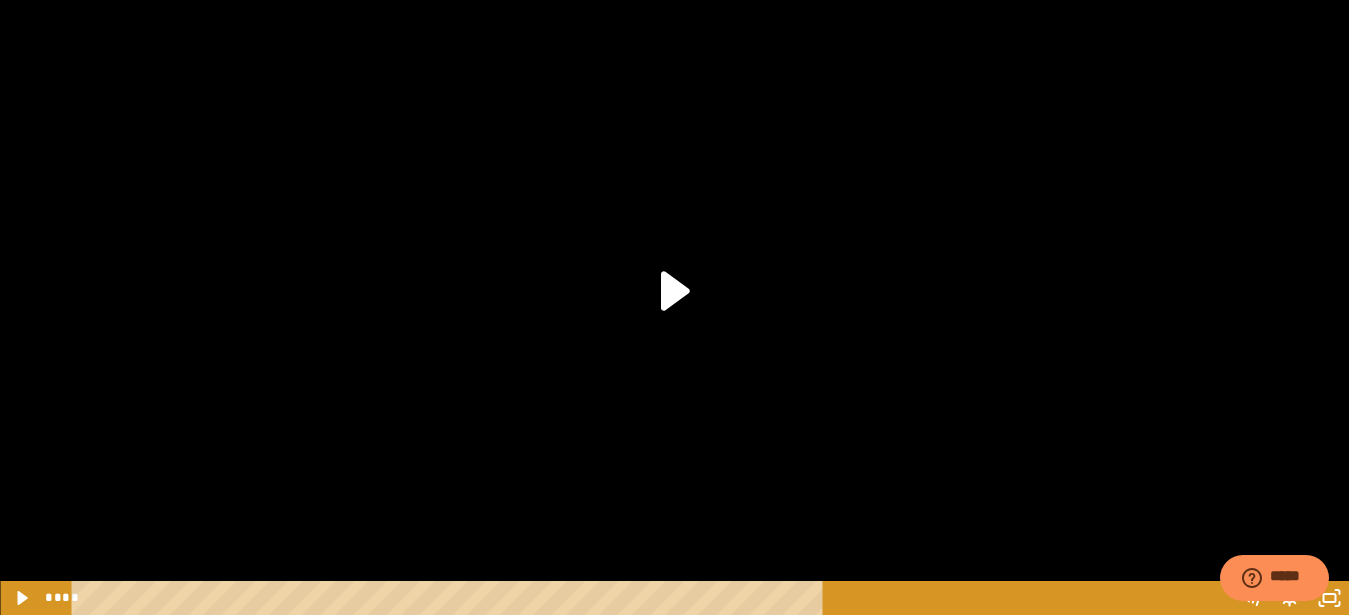 scroll, scrollTop: 364, scrollLeft: 0, axis: vertical 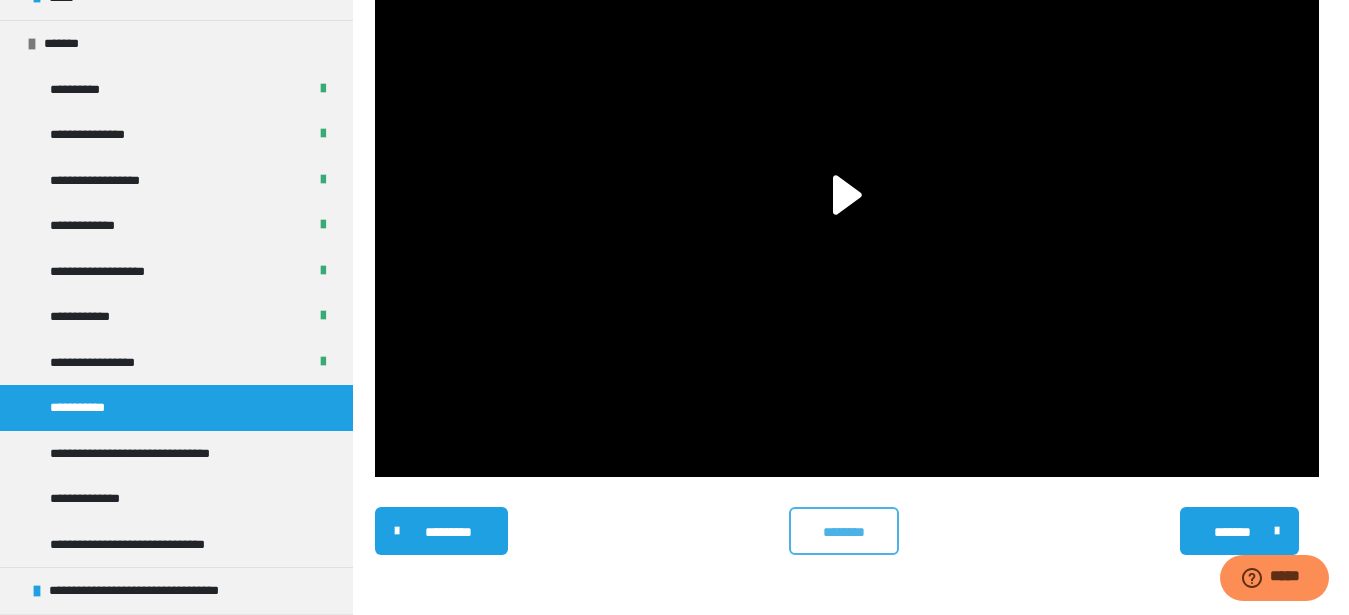 click on "********" at bounding box center [844, 532] 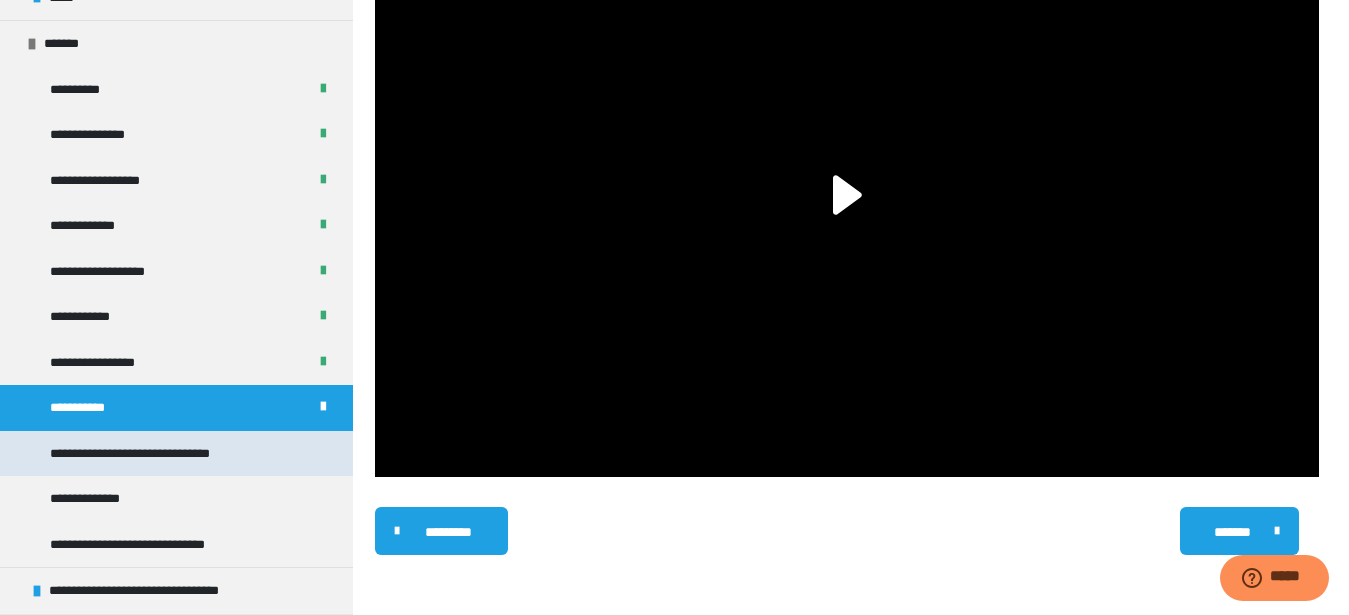 click on "**********" at bounding box center (155, 454) 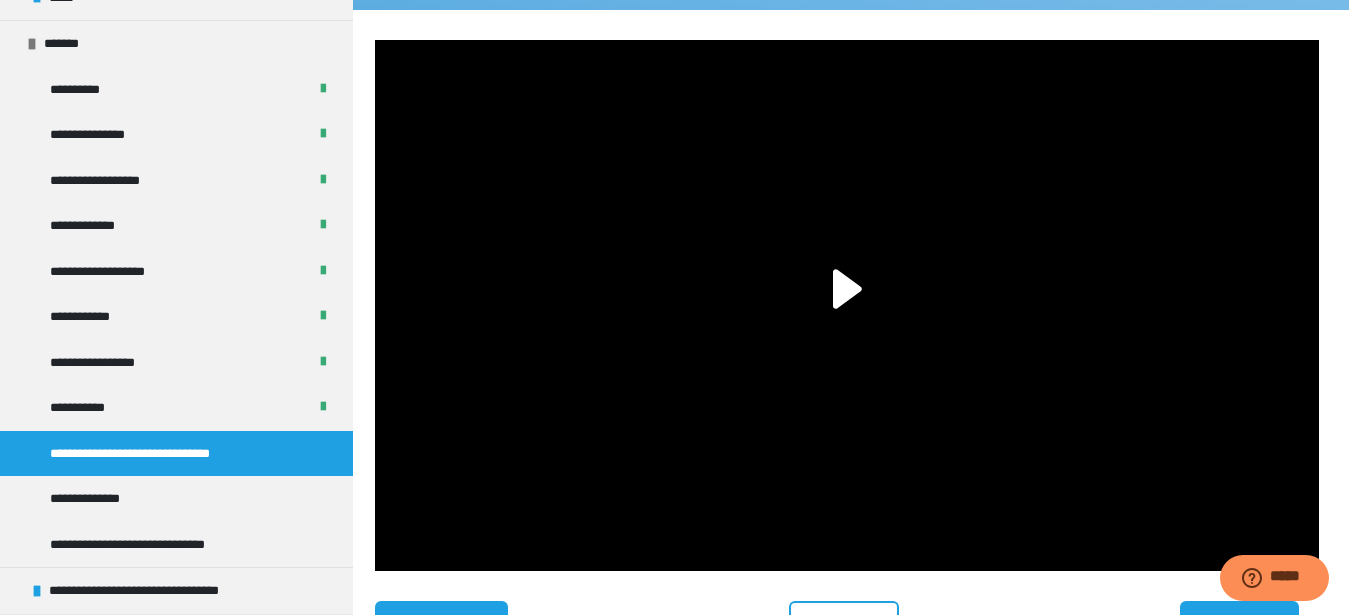click on "**********" at bounding box center [155, 454] 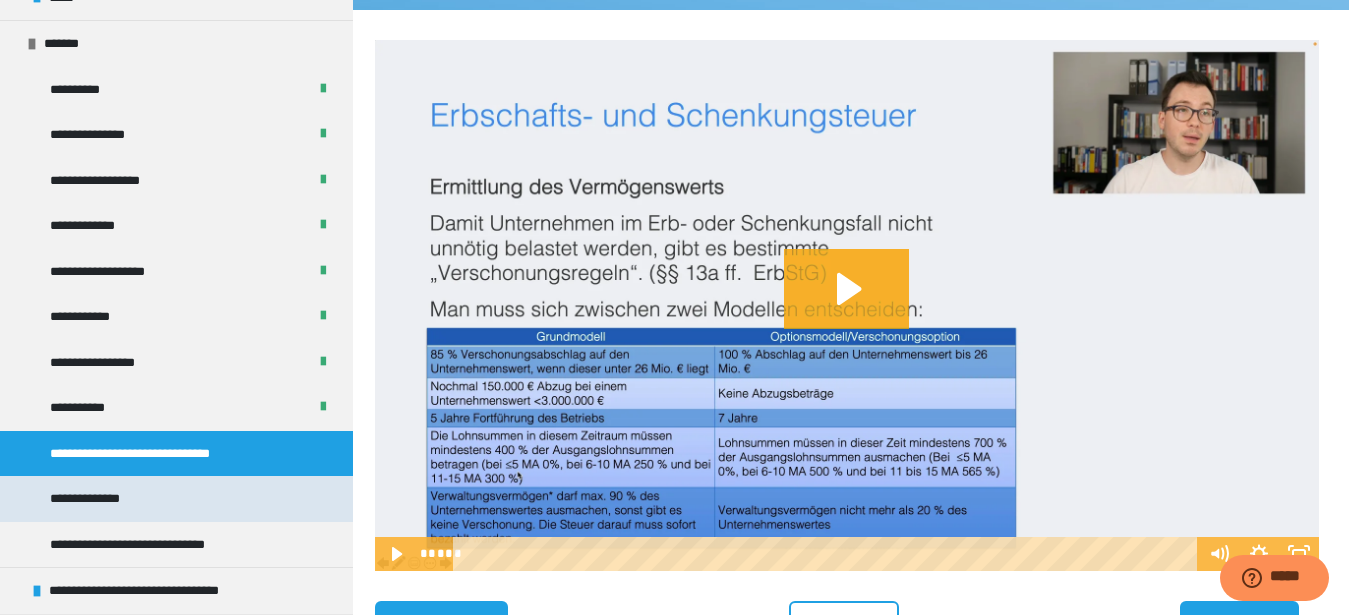 click on "**********" at bounding box center [176, 499] 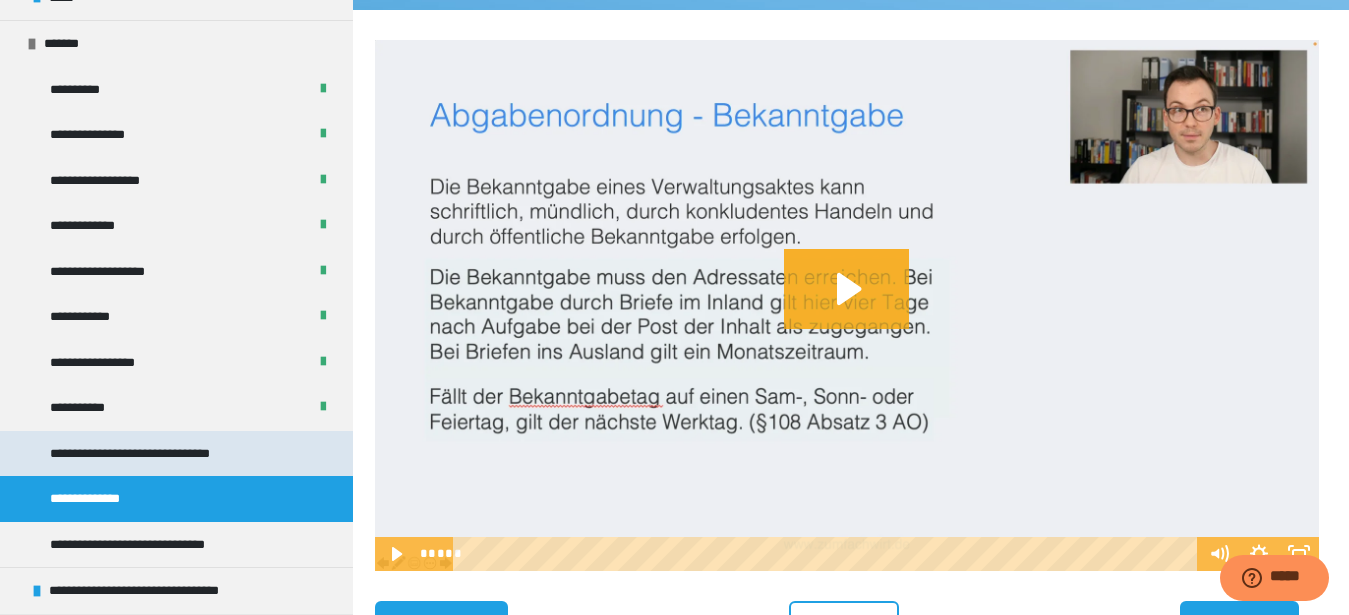 click on "**********" at bounding box center (155, 454) 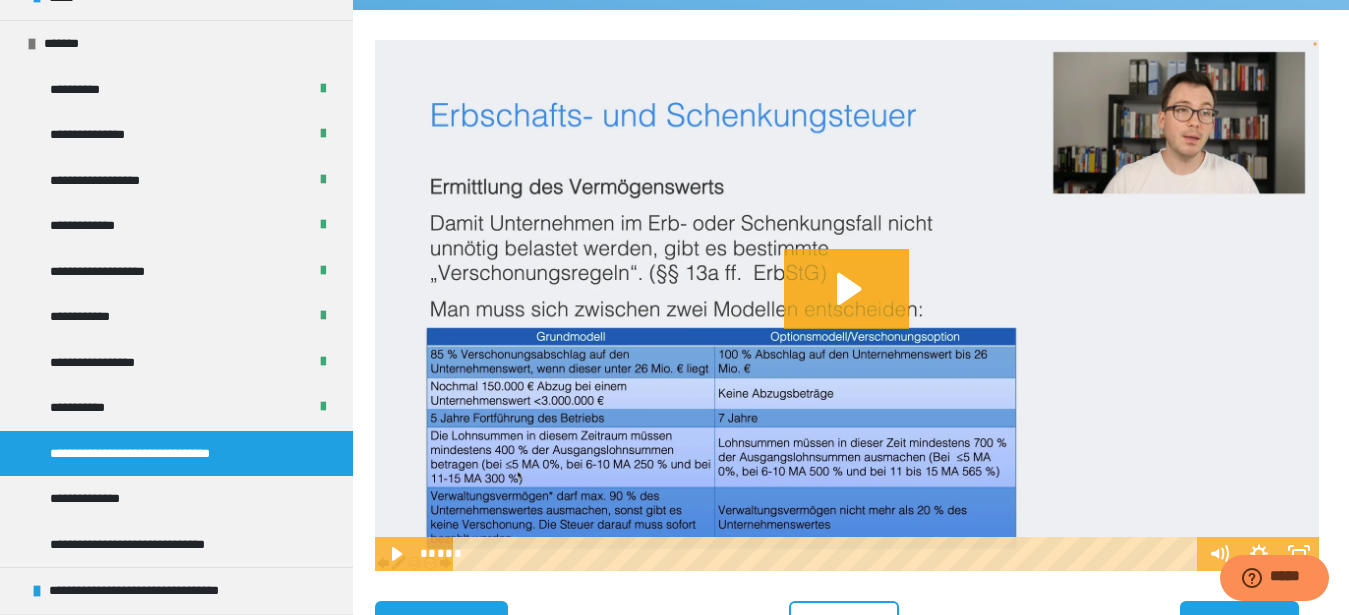 click at bounding box center (847, 305) 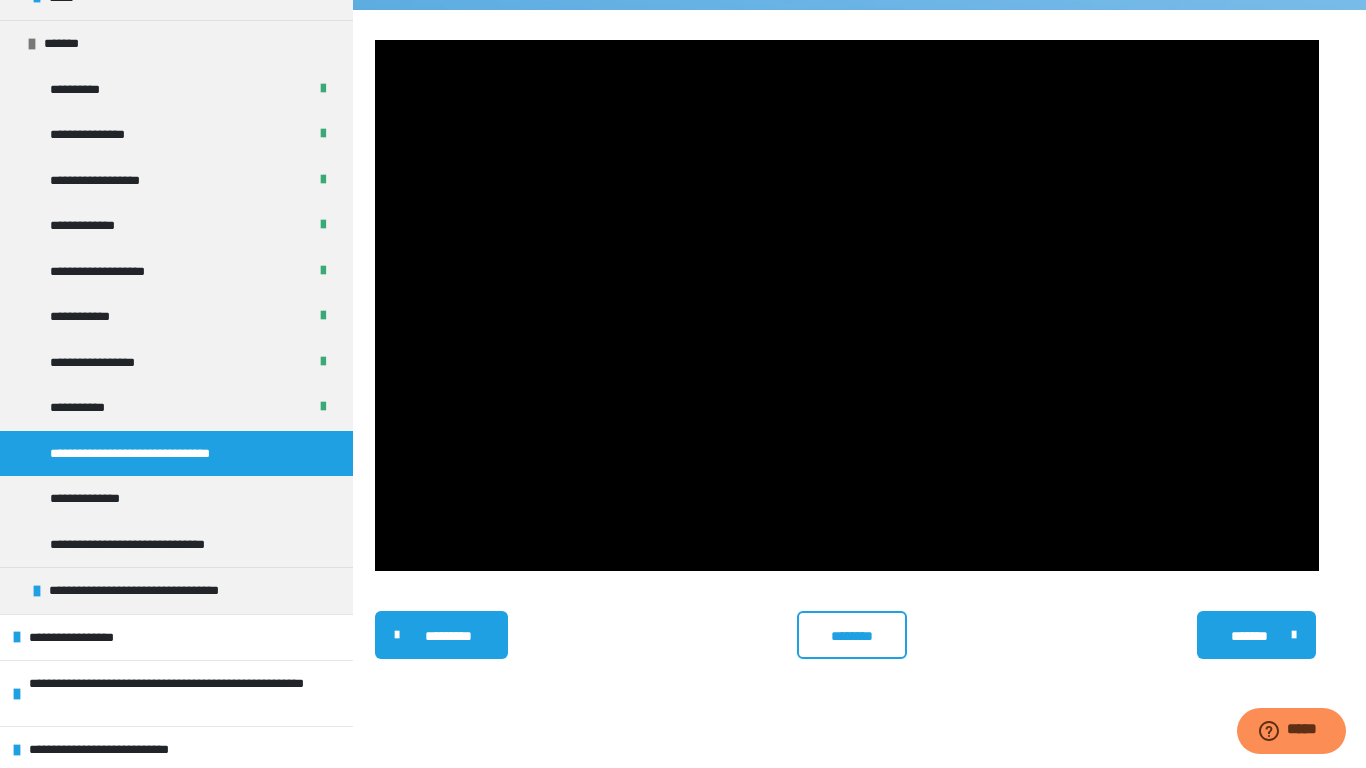 type 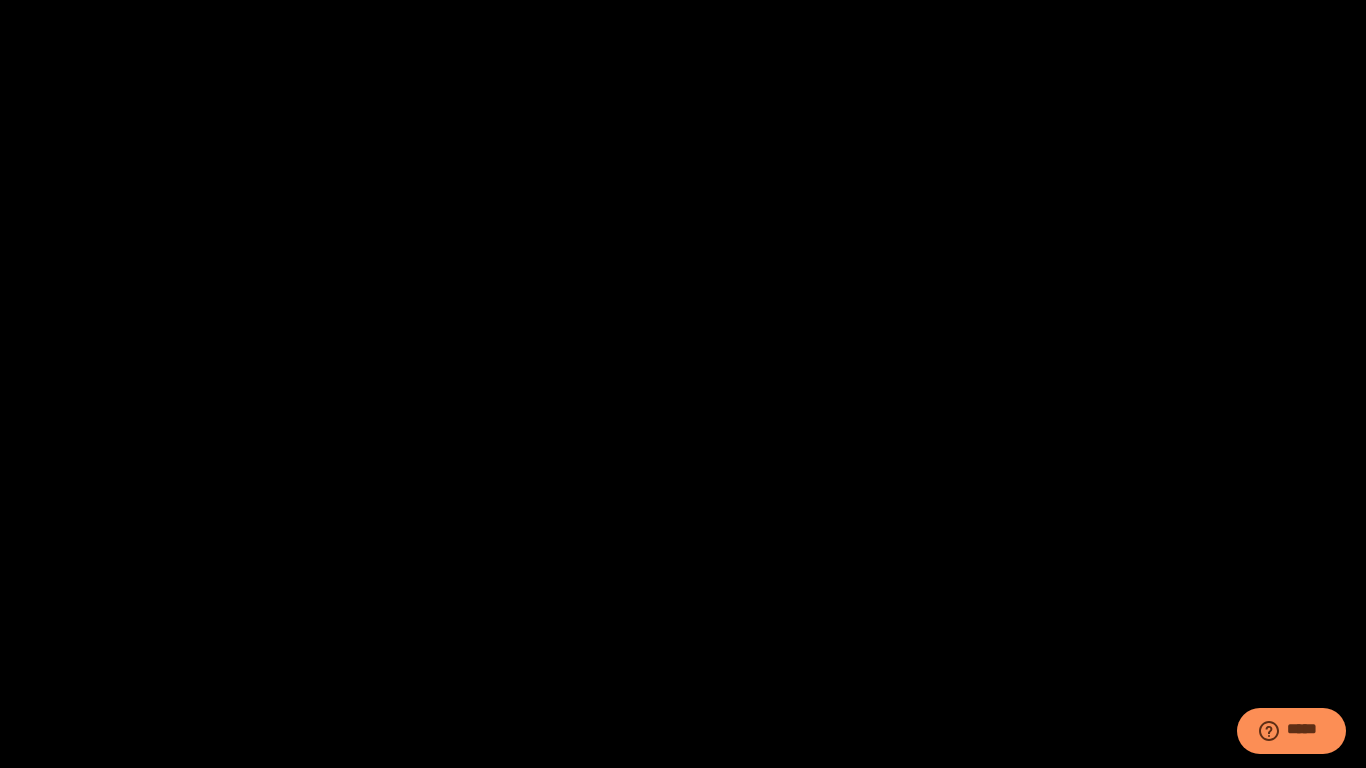 click at bounding box center (0, 0) 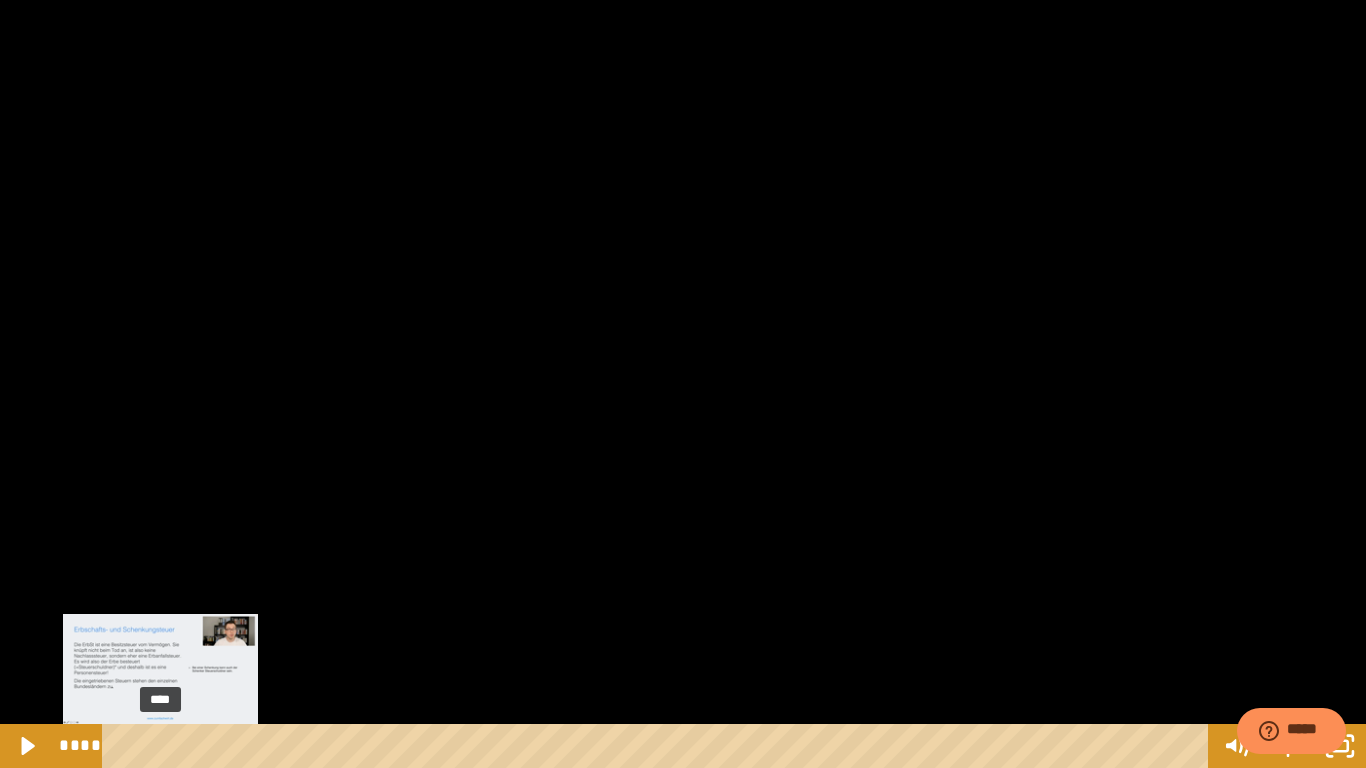 click on "****" at bounding box center (659, 746) 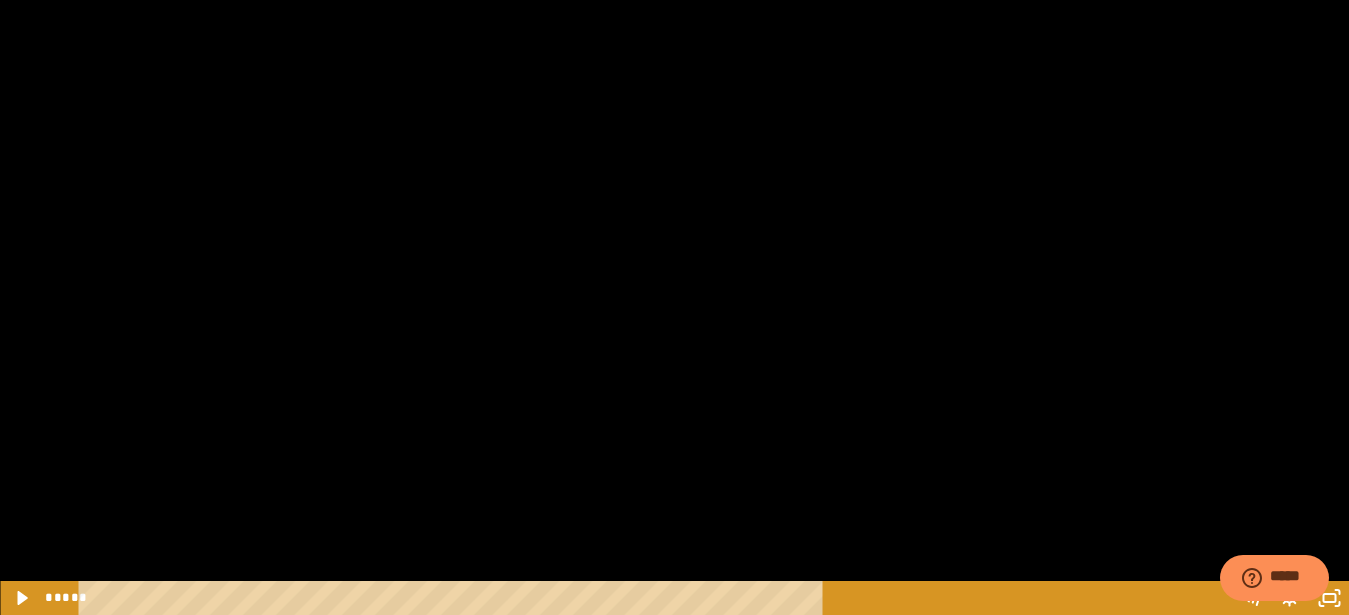 scroll, scrollTop: 364, scrollLeft: 0, axis: vertical 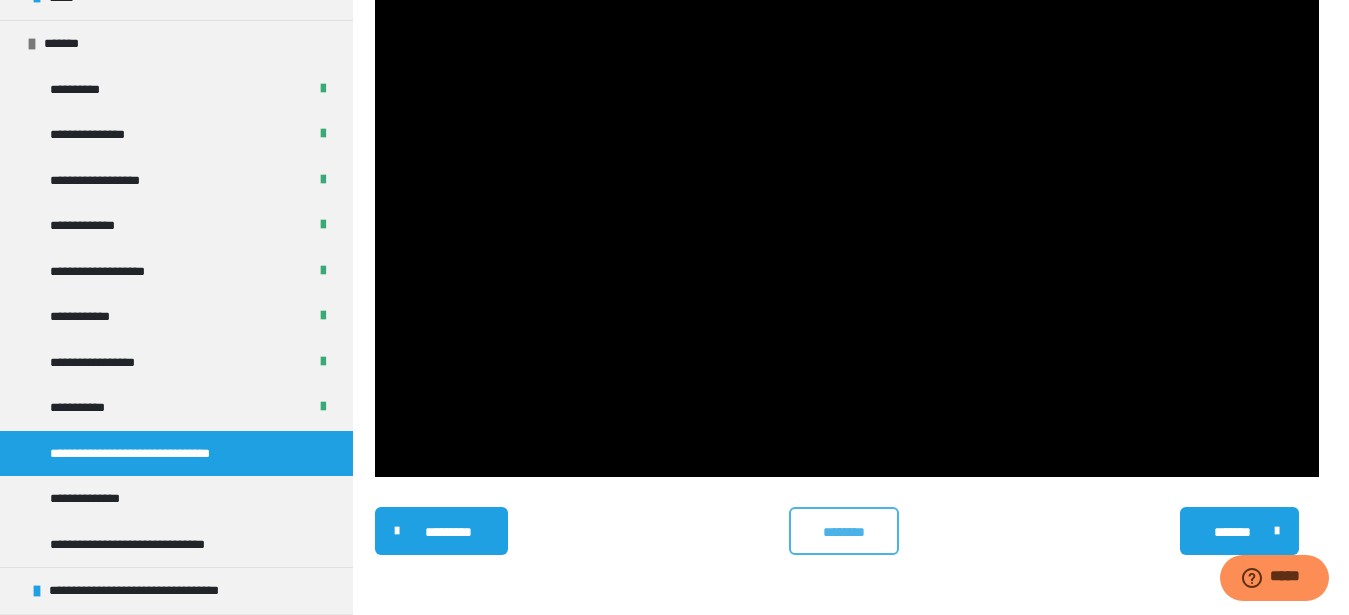 click on "********" at bounding box center (844, 532) 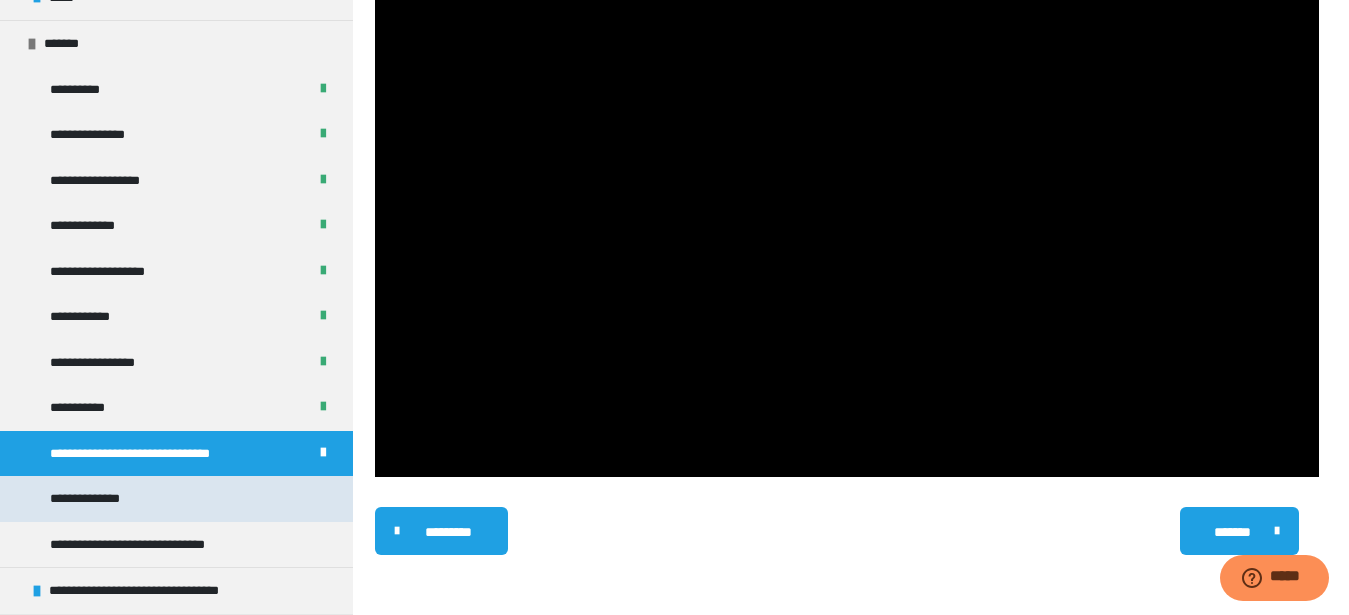 click on "**********" at bounding box center [103, 499] 